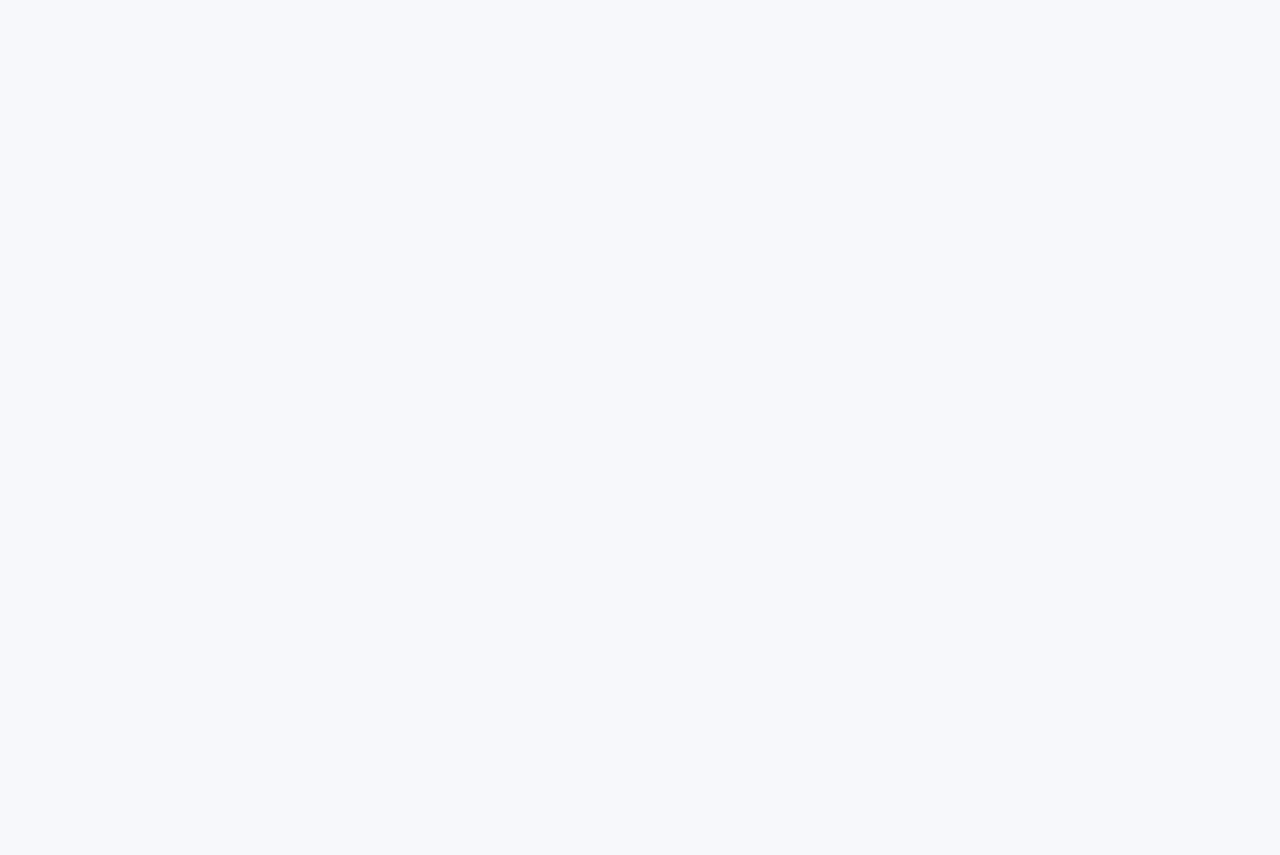 scroll, scrollTop: 0, scrollLeft: 0, axis: both 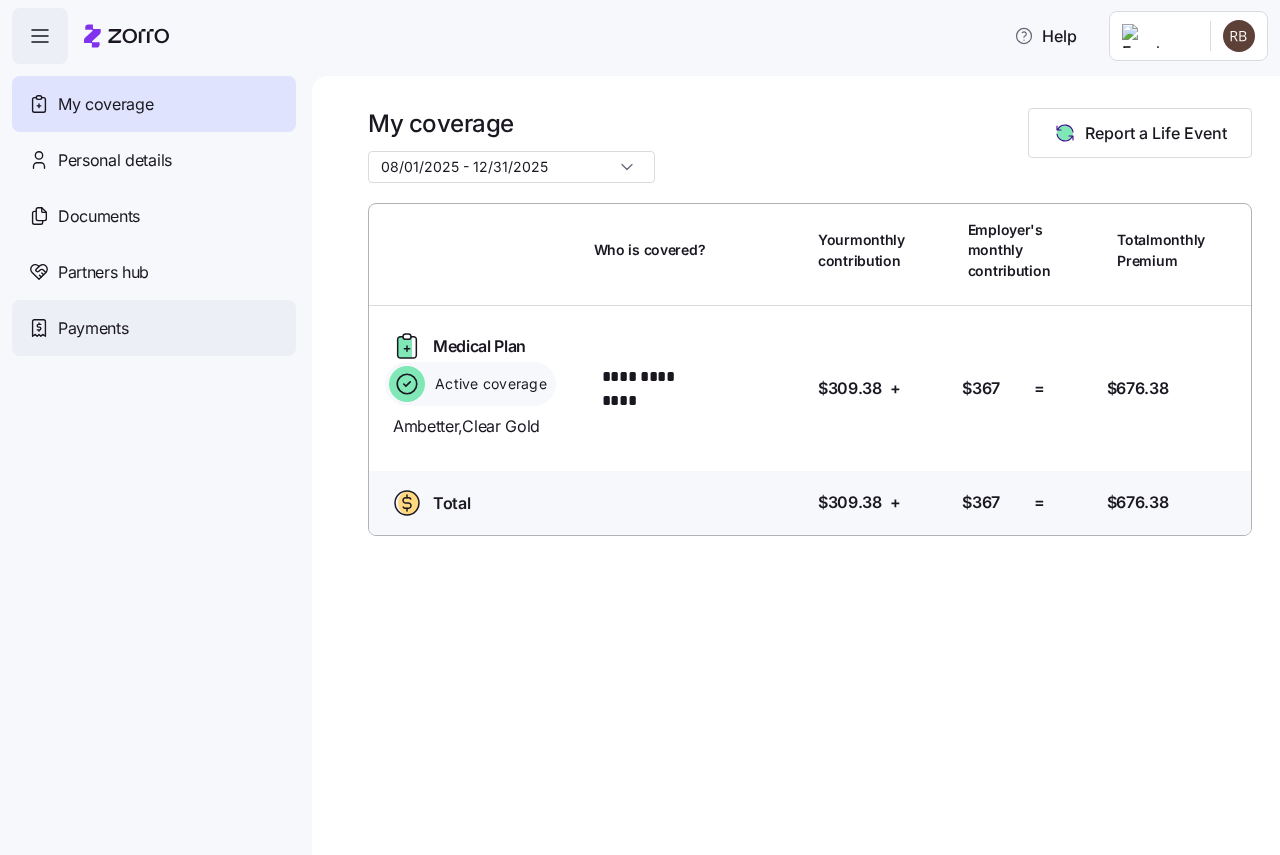 click on "Payments" at bounding box center [93, 328] 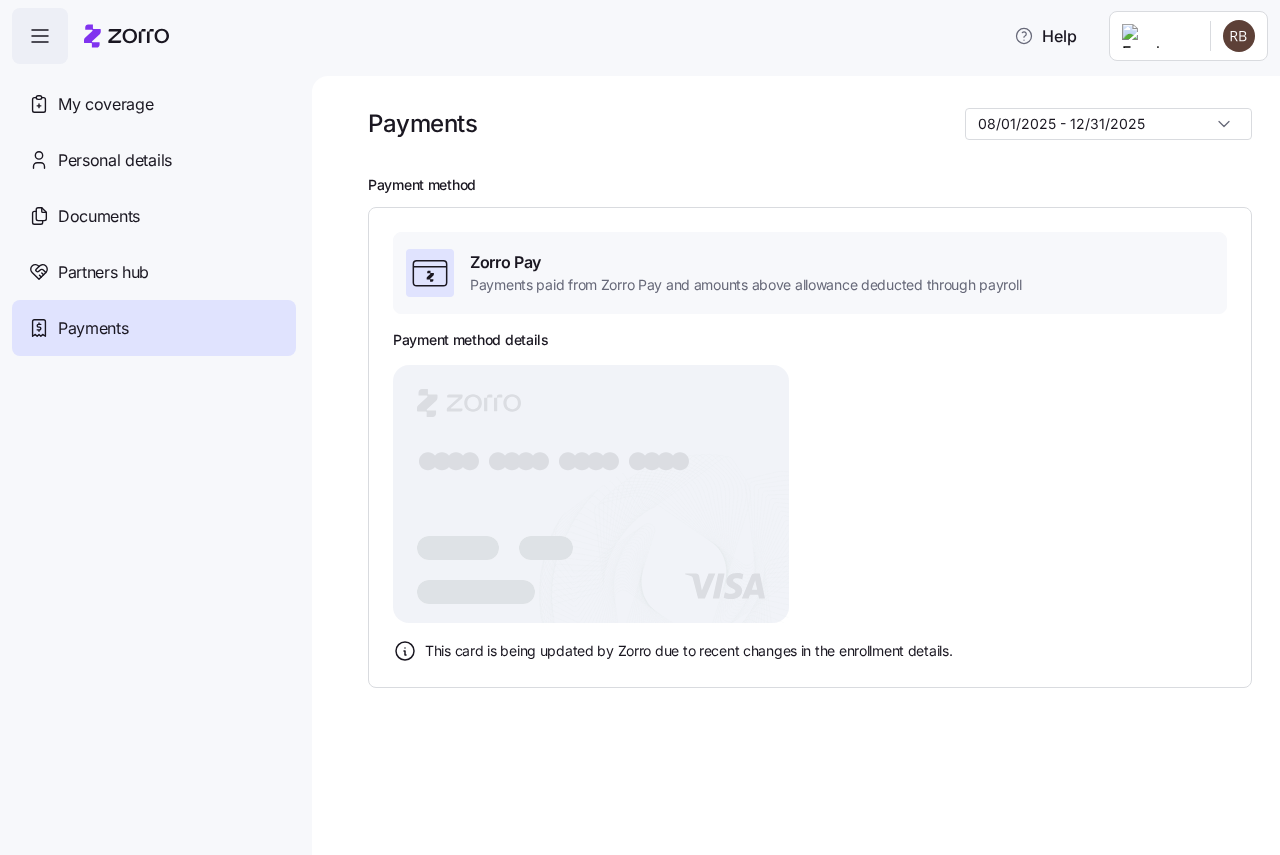 drag, startPoint x: 519, startPoint y: 418, endPoint x: 525, endPoint y: 453, distance: 35.510563 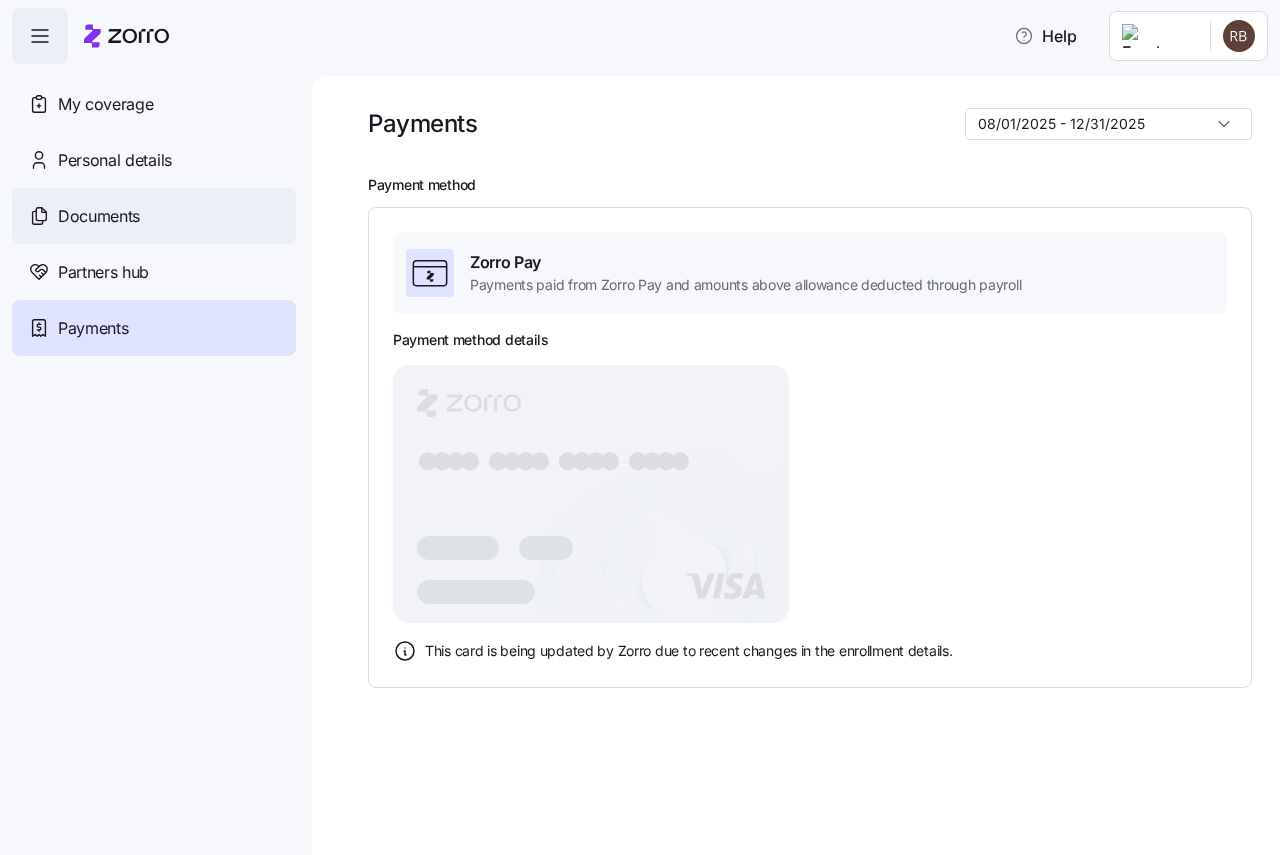 click on "Documents" at bounding box center [154, 216] 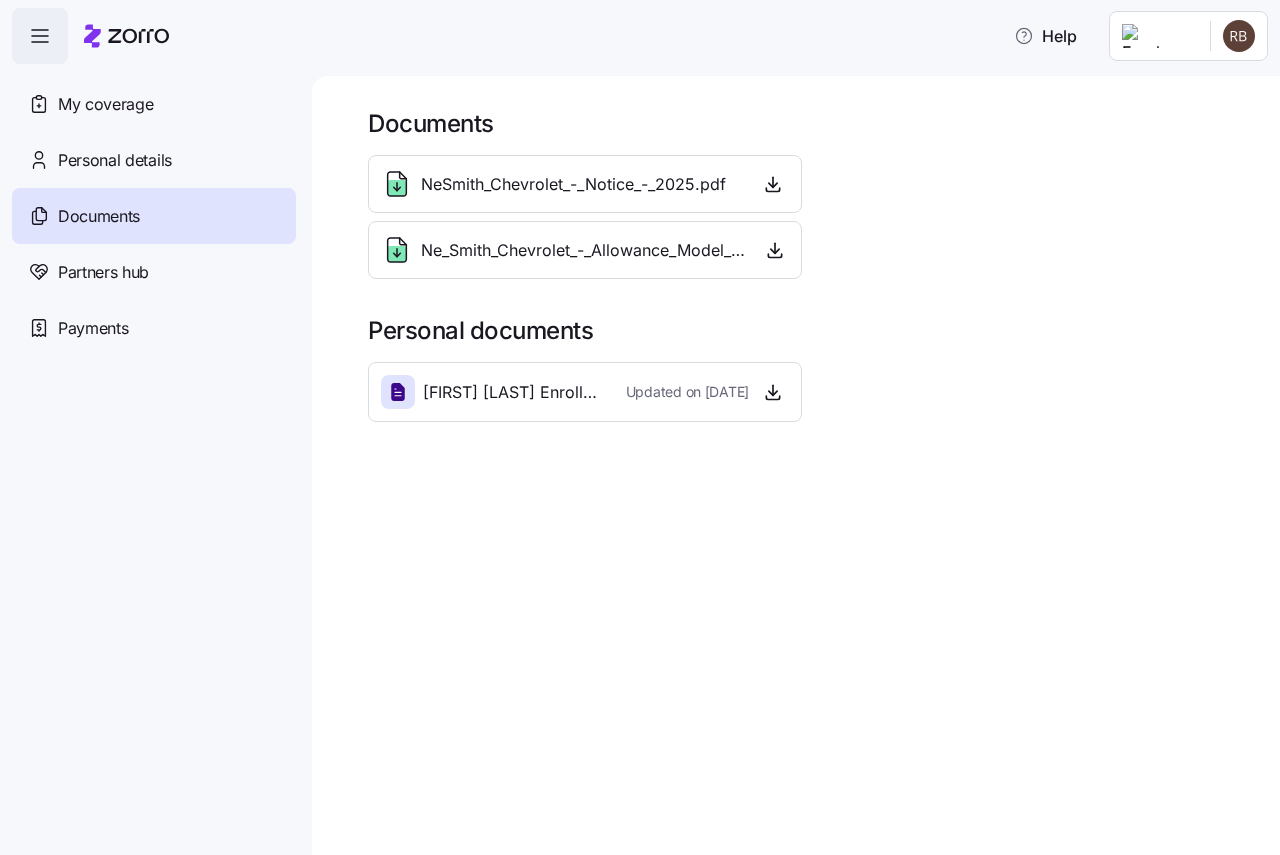 click on "NeSmith_Chevrolet_-_Notice_-_2025.pdf" at bounding box center (573, 184) 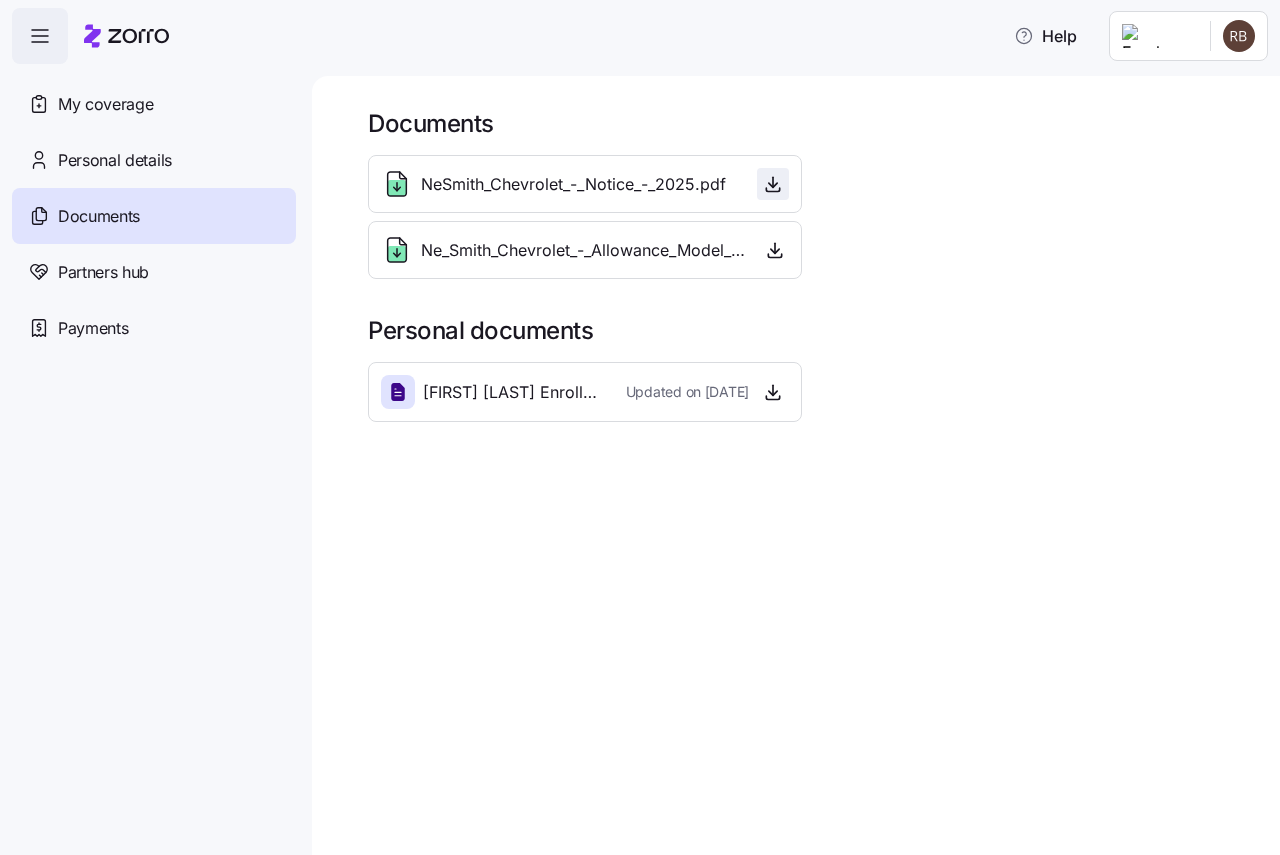 click 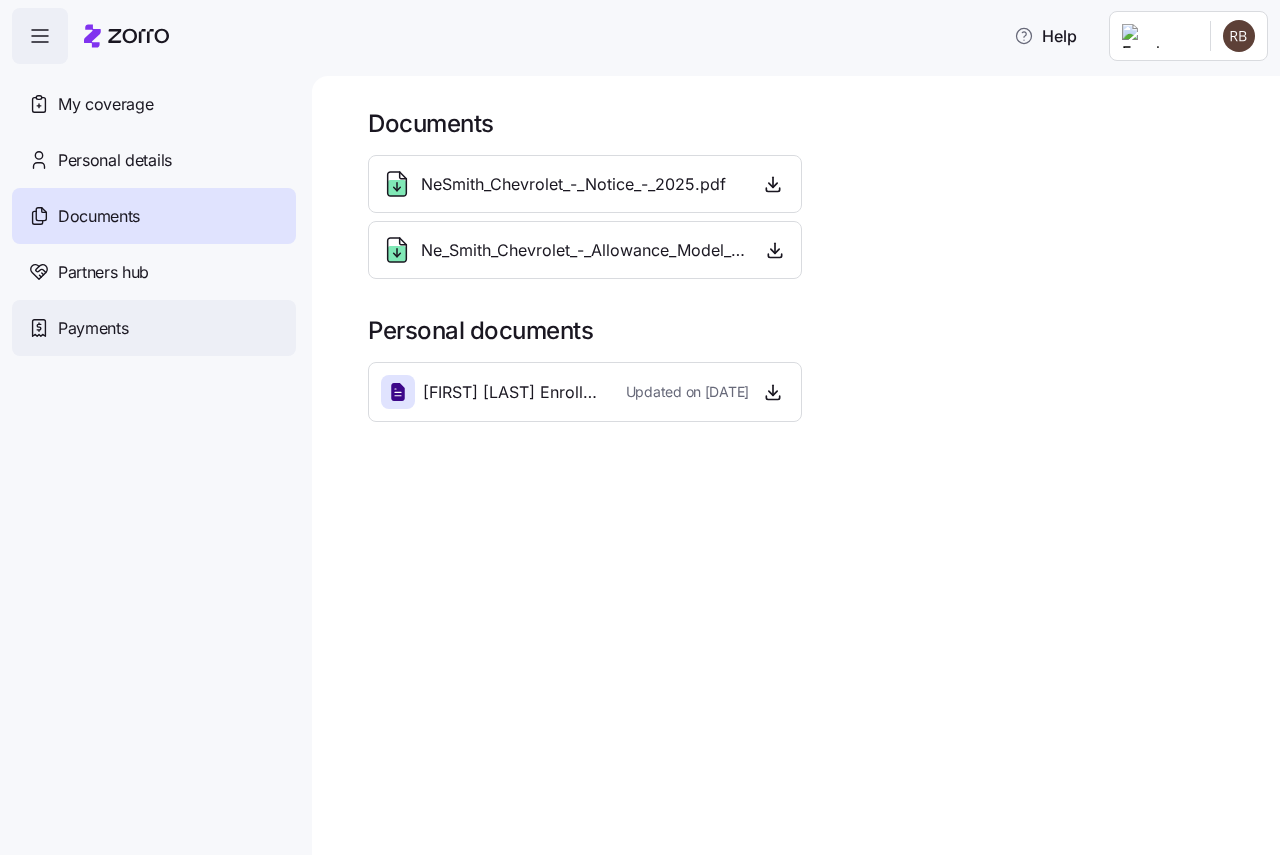 click on "Payments" at bounding box center [93, 328] 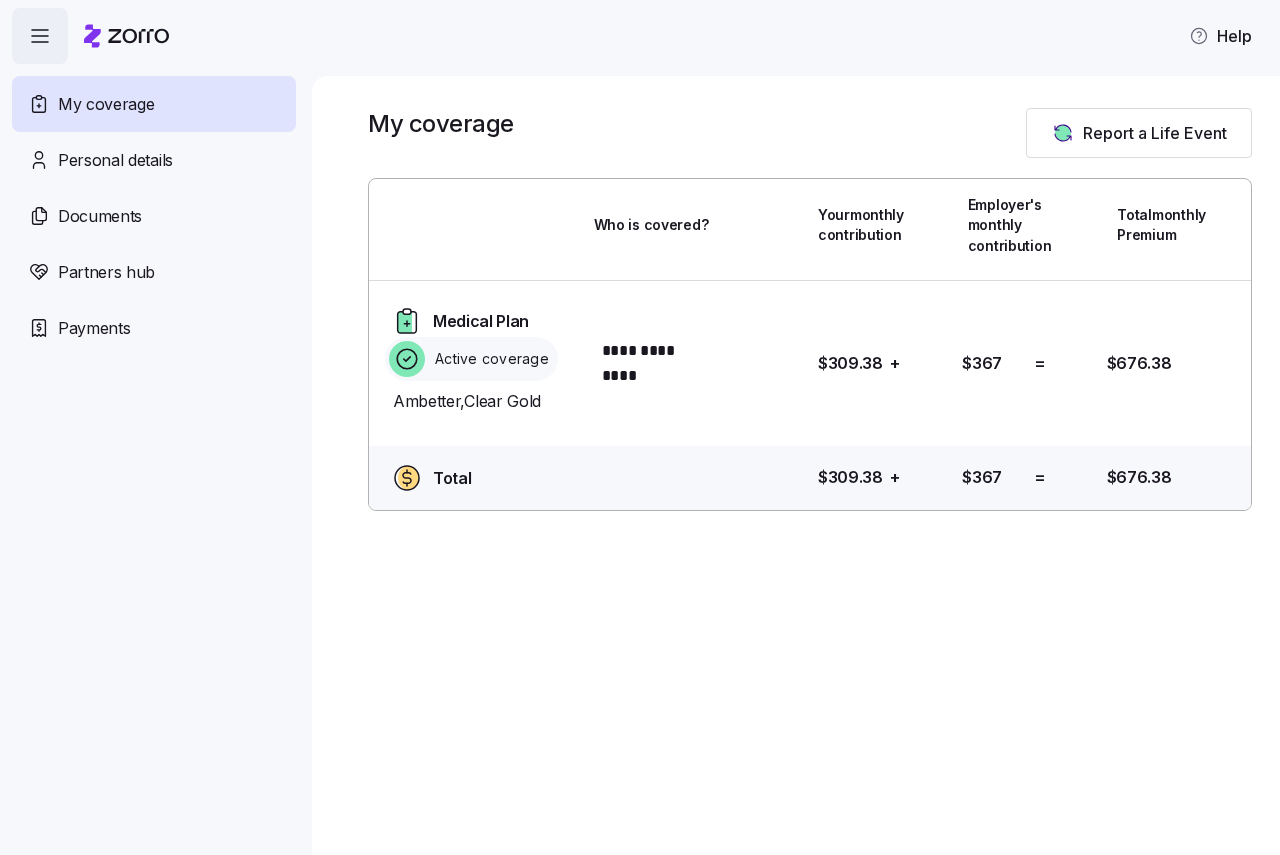 scroll, scrollTop: 0, scrollLeft: 0, axis: both 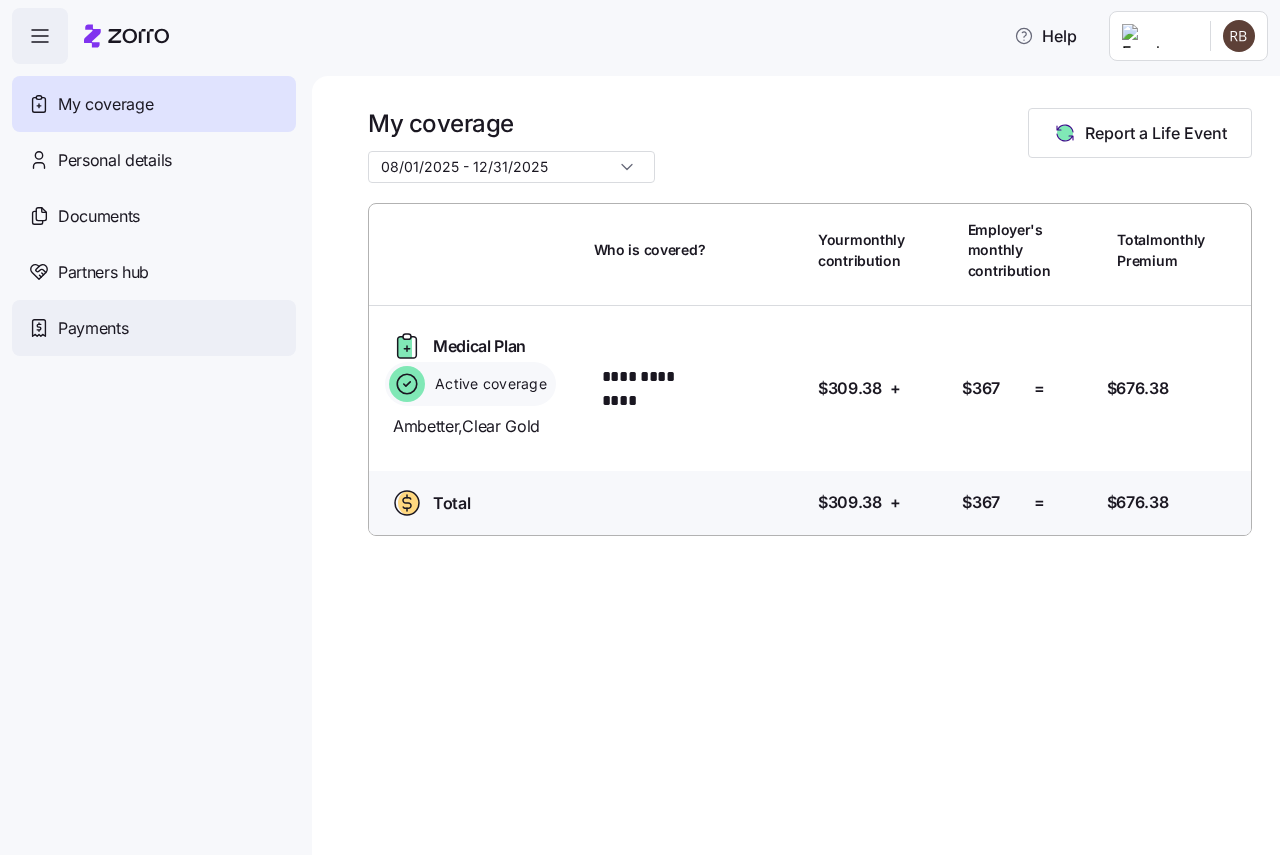 click on "Payments" at bounding box center [154, 328] 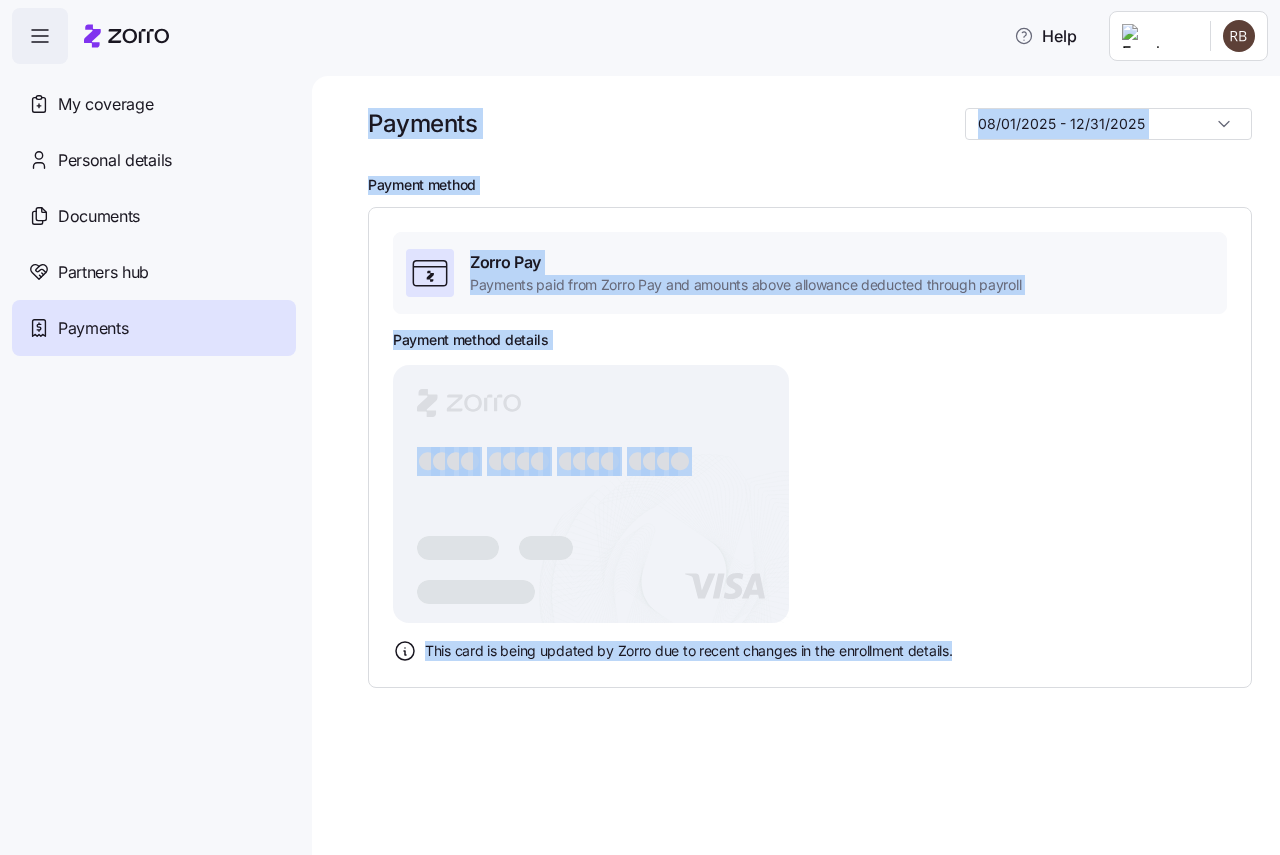 drag, startPoint x: 1130, startPoint y: 726, endPoint x: 375, endPoint y: 124, distance: 965.62366 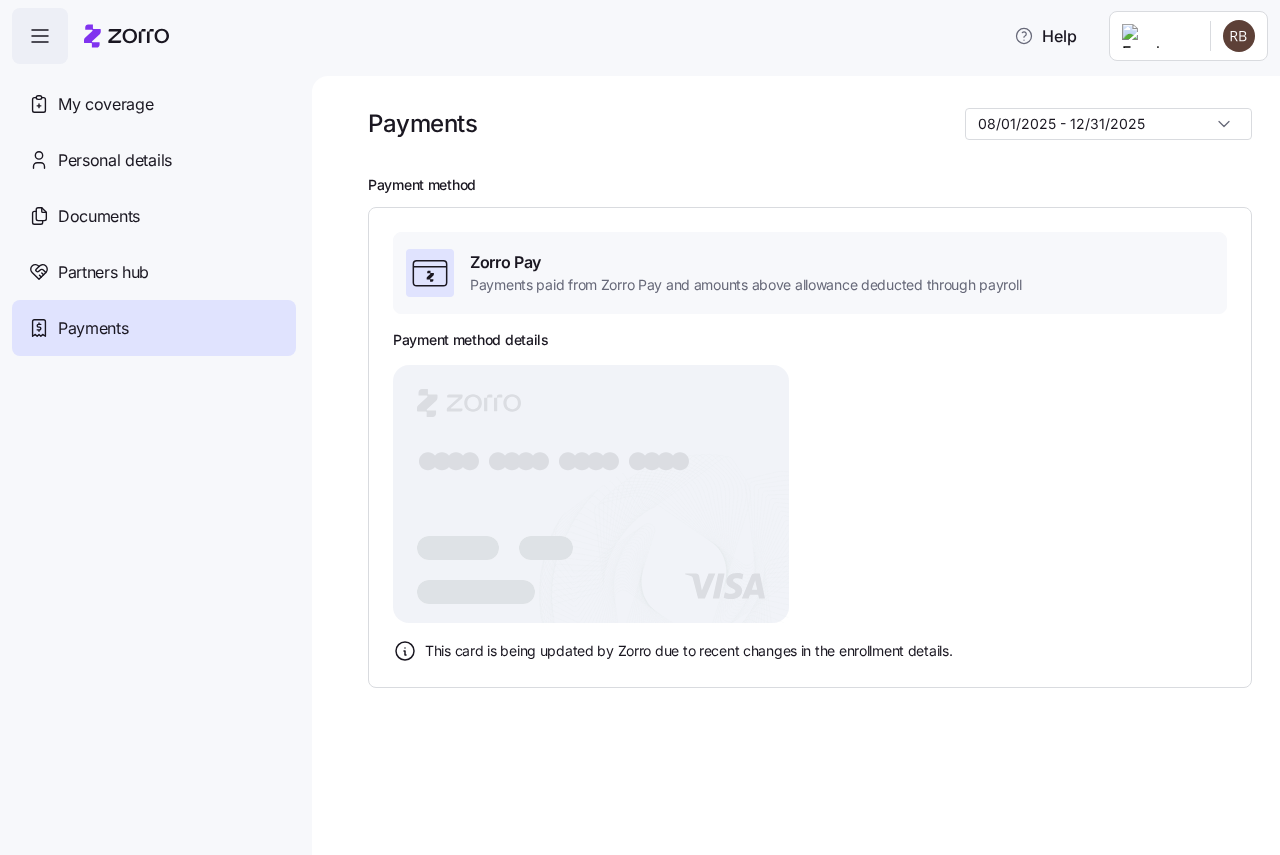 click on "Zorro Pay" at bounding box center [745, 262] 